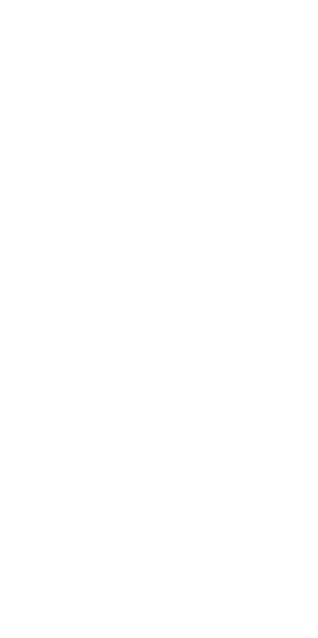 scroll, scrollTop: 0, scrollLeft: 0, axis: both 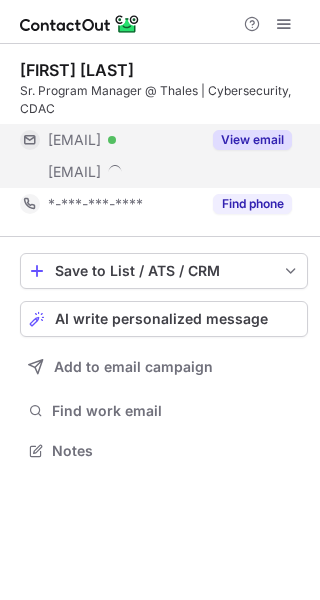 click on "View email" at bounding box center [252, 140] 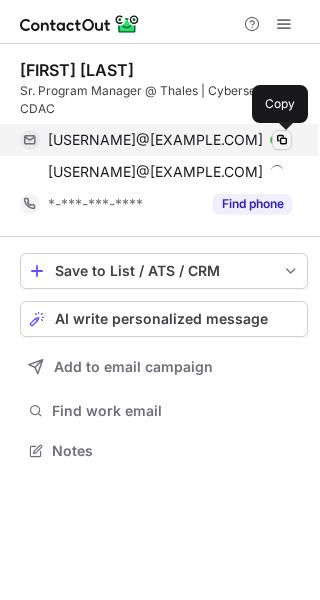 click at bounding box center [282, 140] 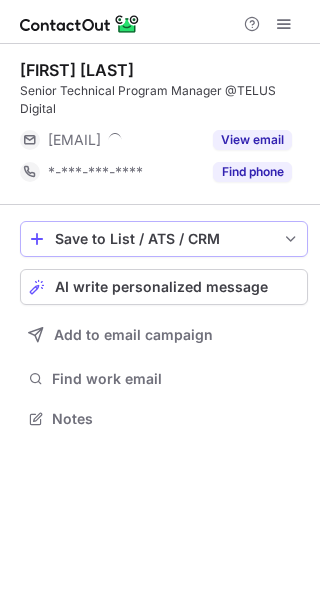 scroll, scrollTop: 0, scrollLeft: 0, axis: both 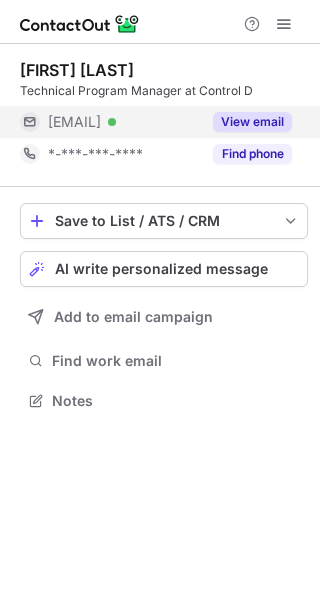 click on "View email" at bounding box center (252, 122) 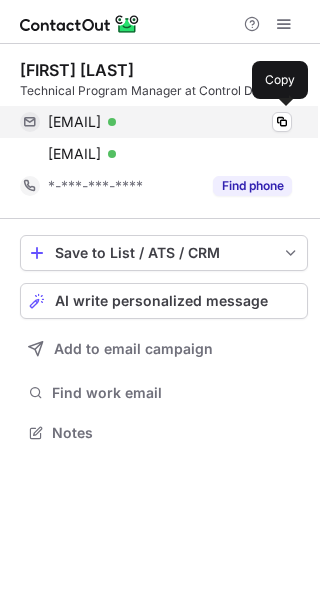 scroll, scrollTop: 10, scrollLeft: 10, axis: both 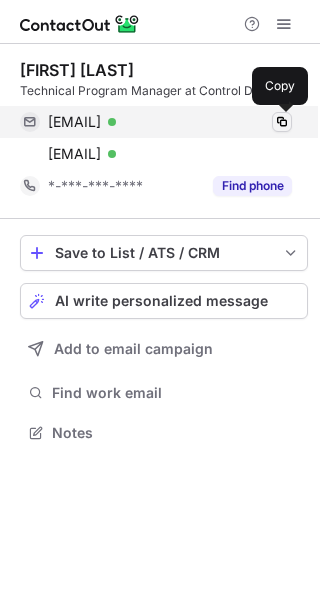 click at bounding box center [282, 122] 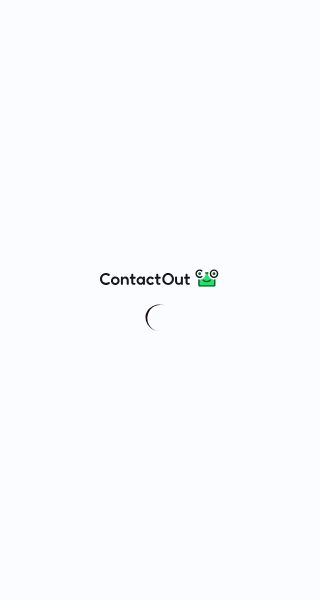 scroll, scrollTop: 0, scrollLeft: 0, axis: both 